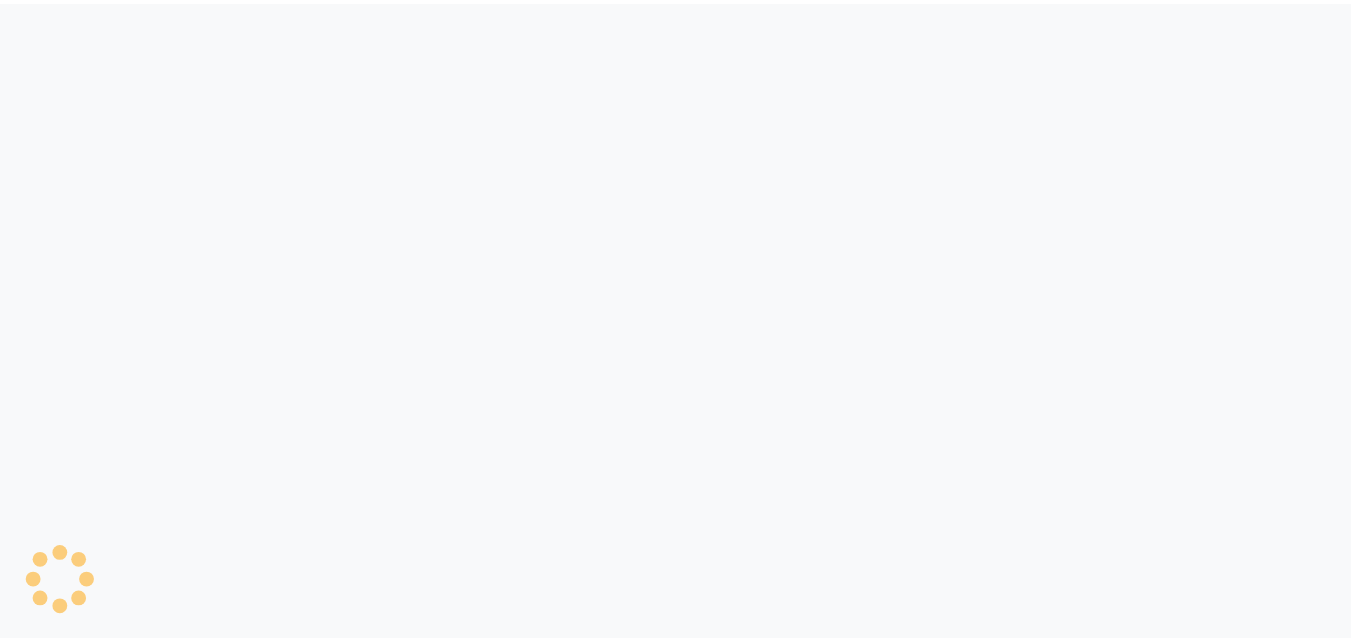 scroll, scrollTop: 0, scrollLeft: 0, axis: both 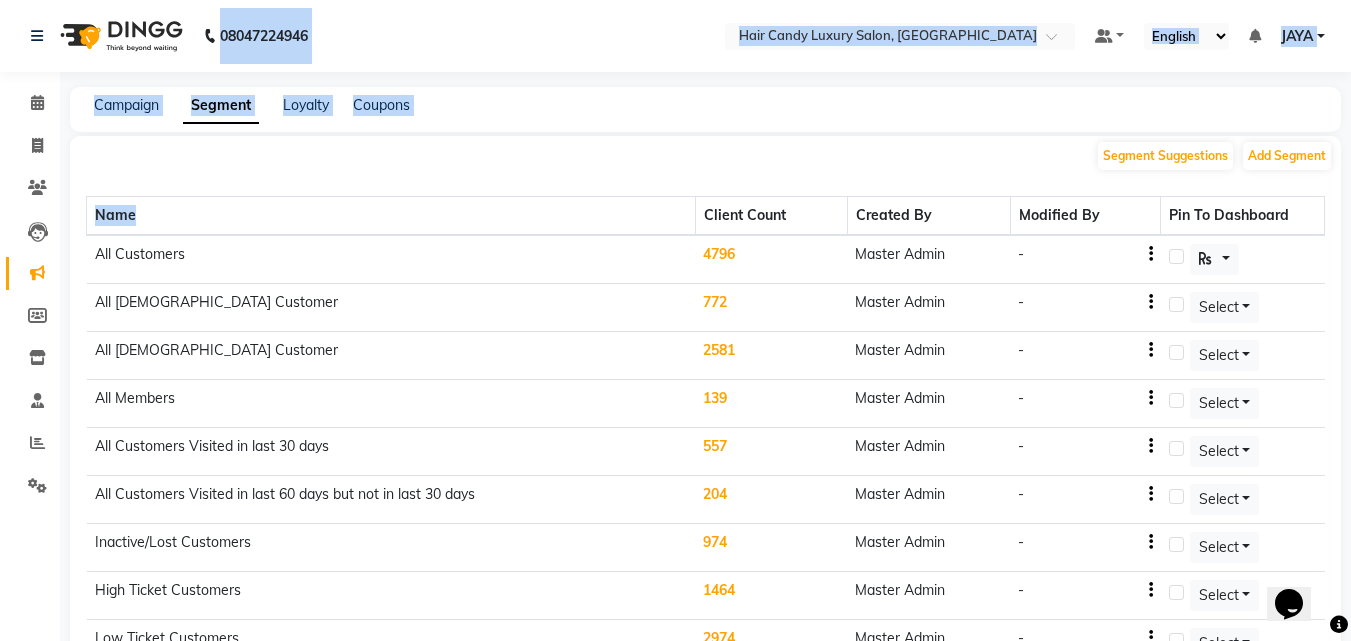 drag, startPoint x: 153, startPoint y: 220, endPoint x: 216, endPoint y: -49, distance: 276.27884 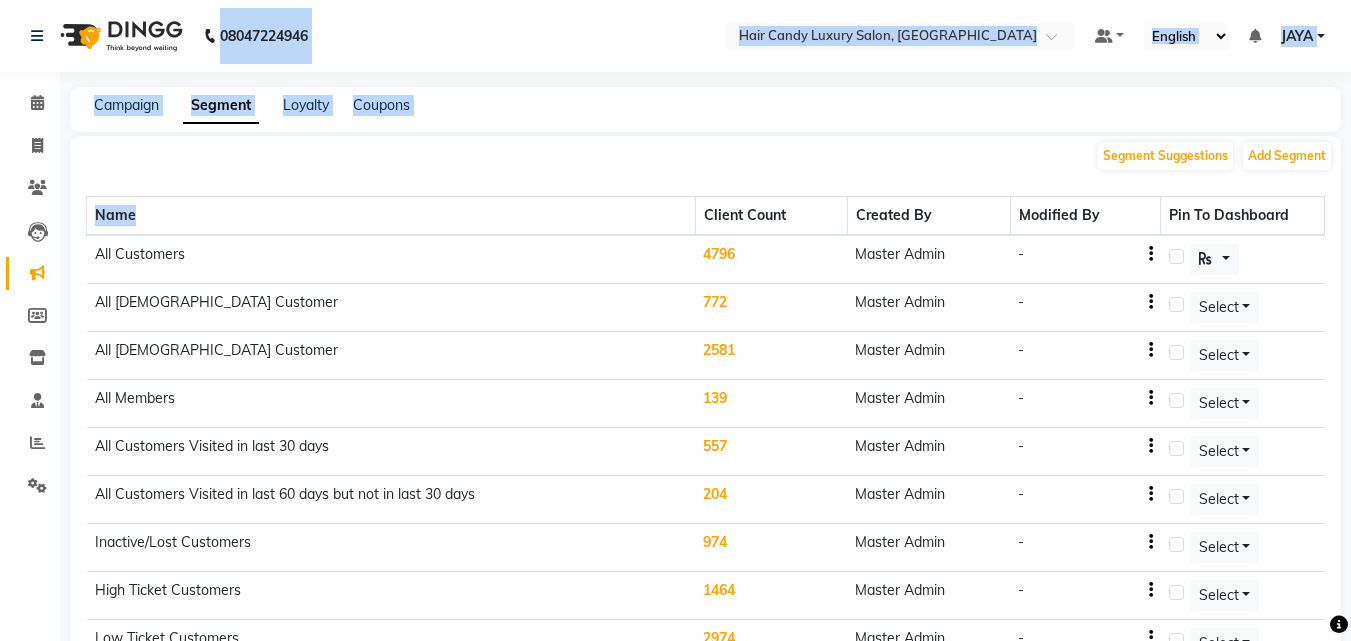click on "08047224946 Select Location ×  Hair Candy Luxury Salon, Greater Kailash Default Panel My Panel English ENGLISH Español العربية मराठी हिंदी ગુજરાતી தமிழ் 中文 Notifications nothing to show JAYA  Manage Profile Change Password Sign out  Version:3.14.0" 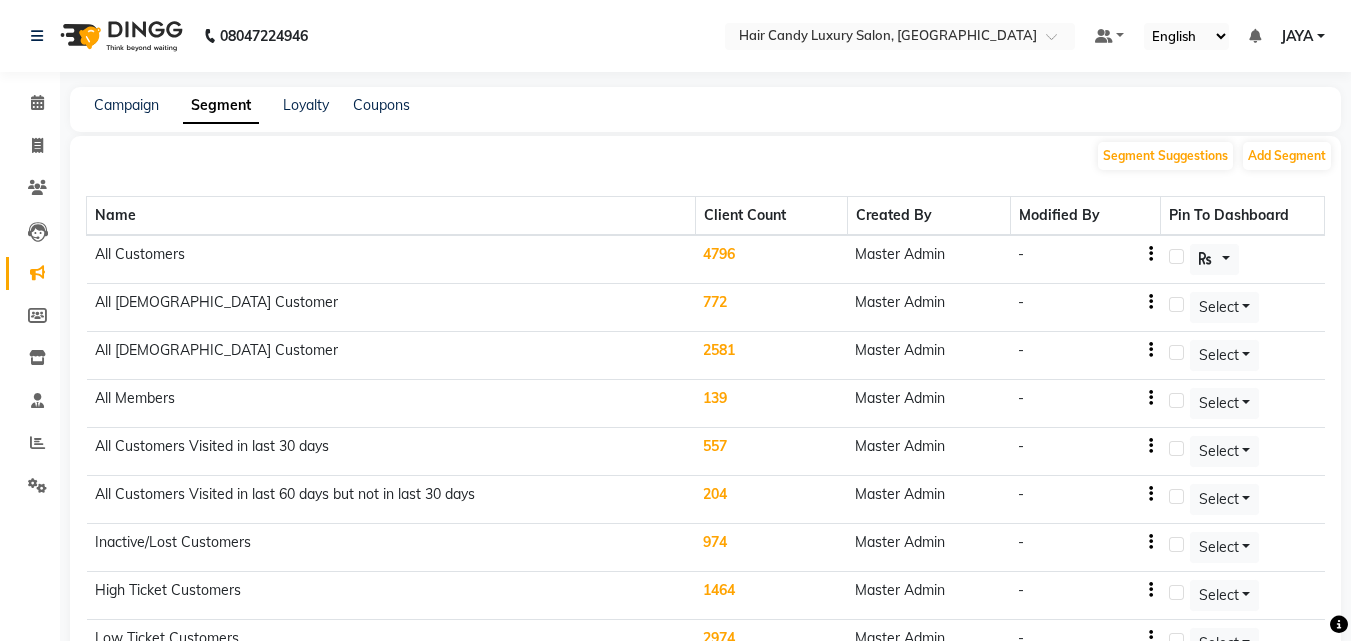 click on "Segment Suggestions Add Segment" 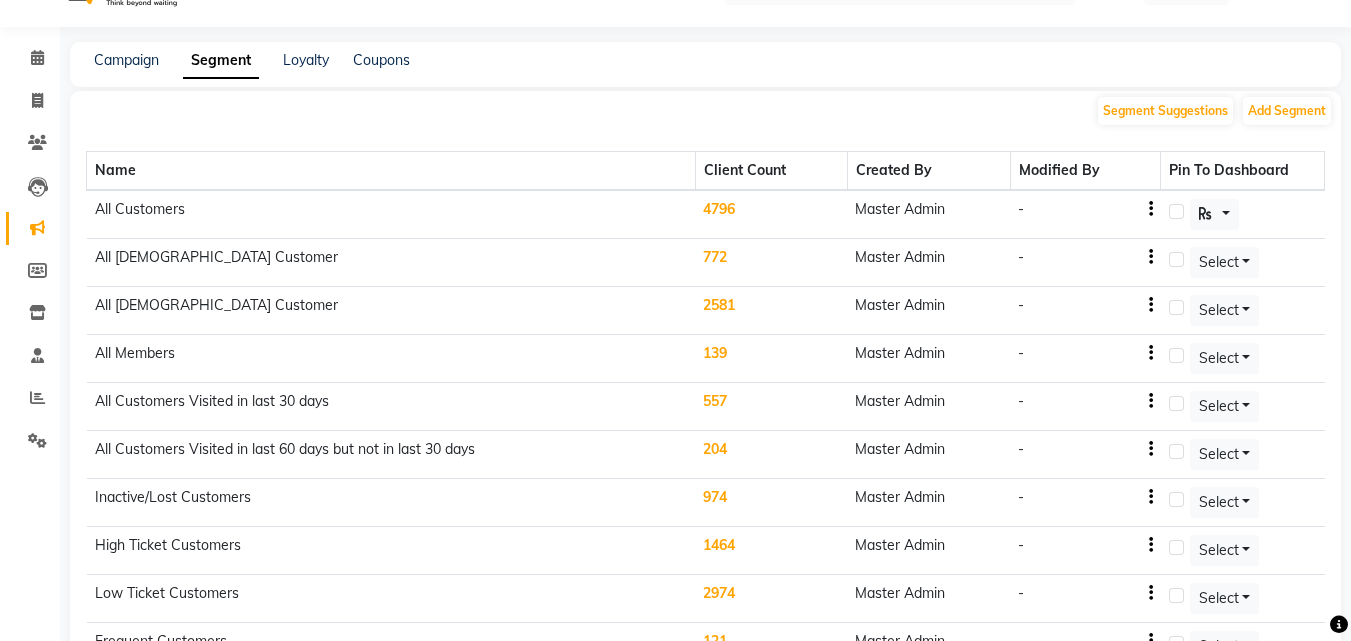 scroll, scrollTop: 0, scrollLeft: 0, axis: both 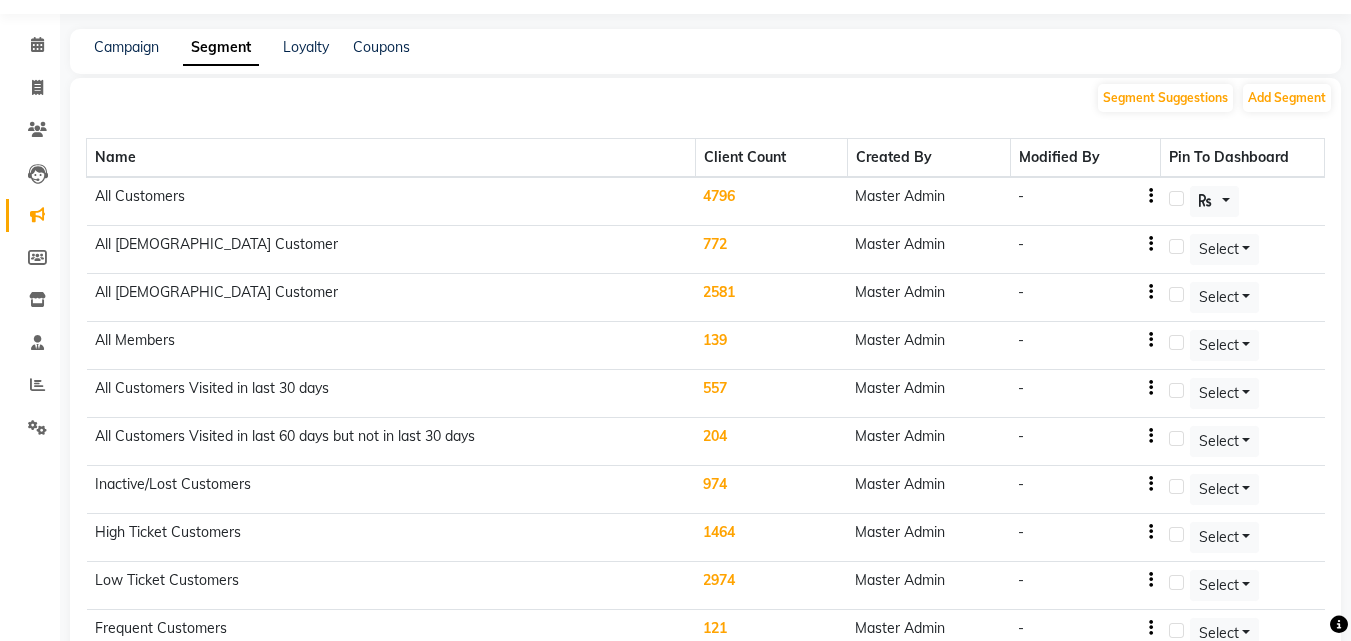click on "Master Admin" 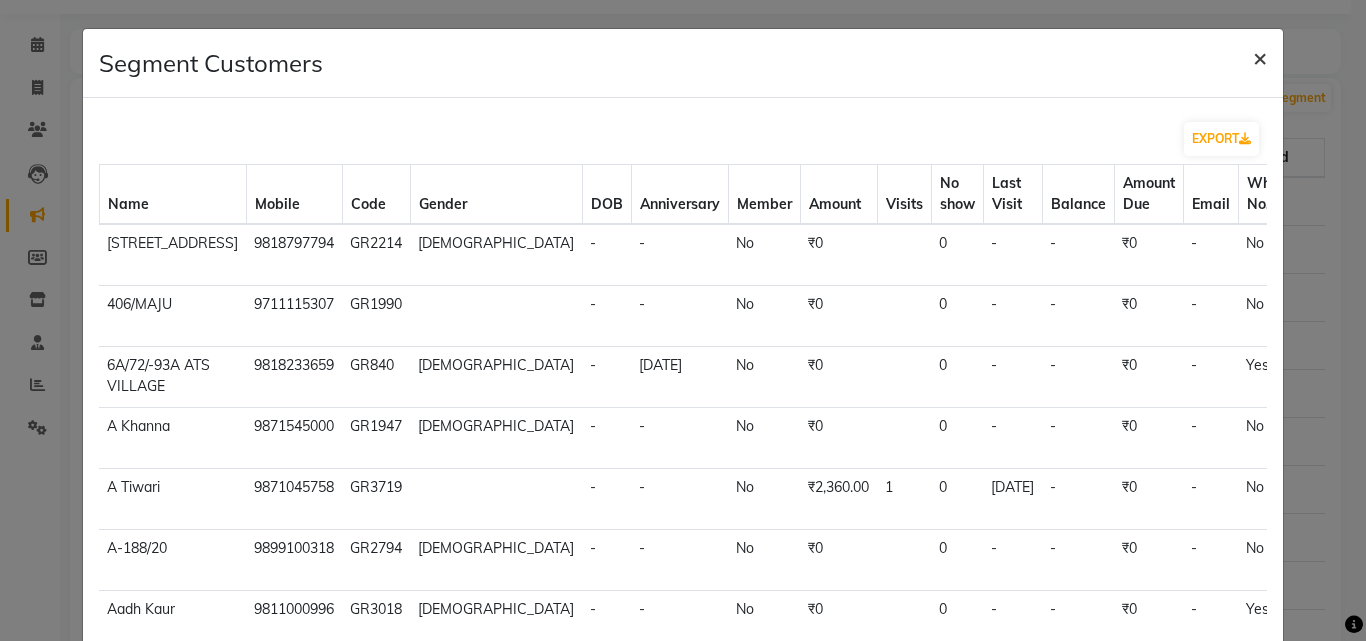click on "×" 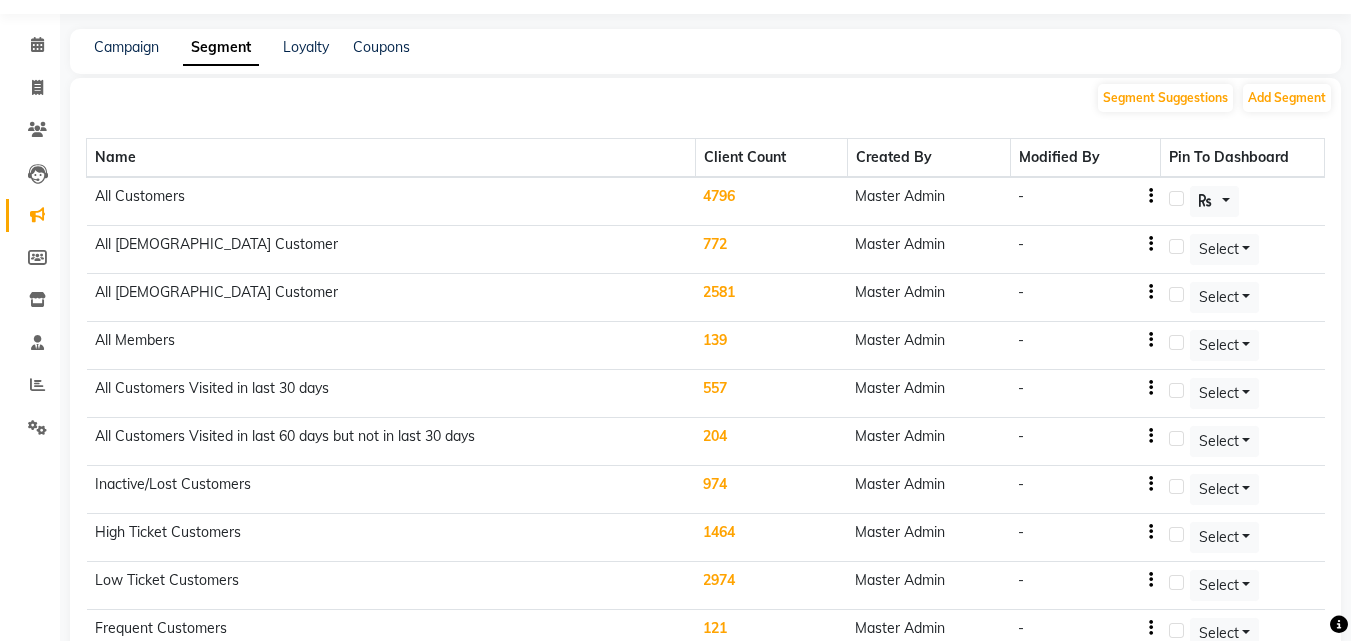 click on "4796" 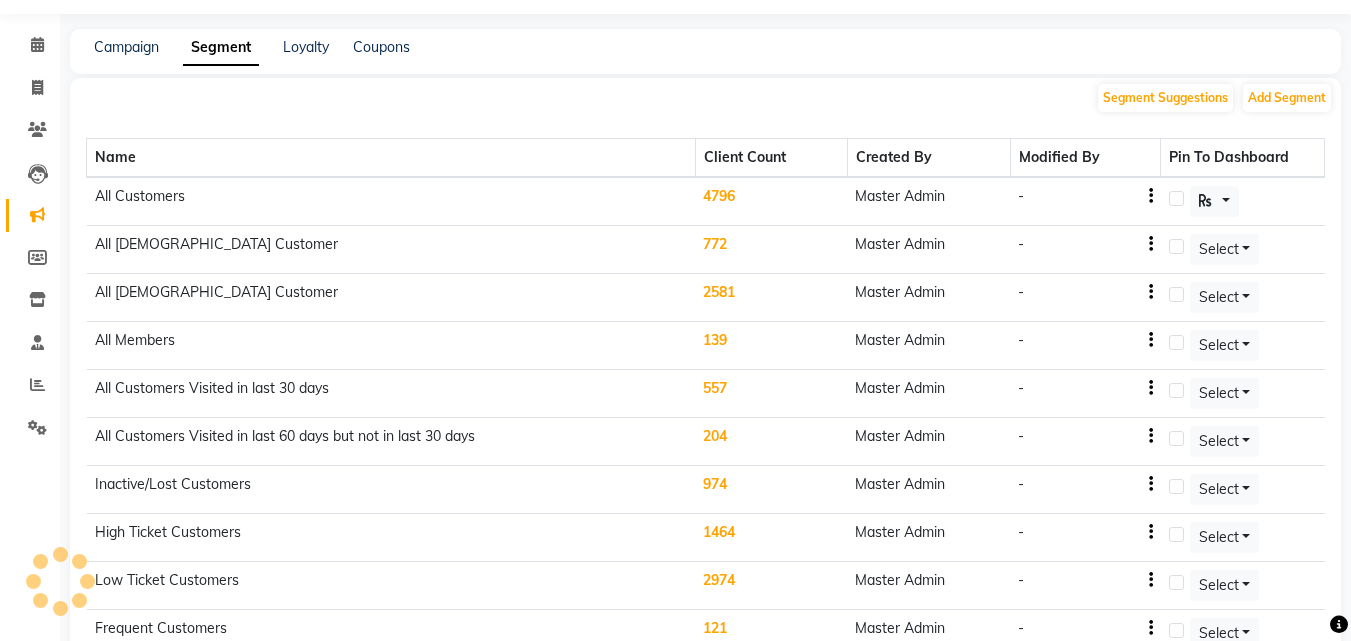 click on "Master Admin" 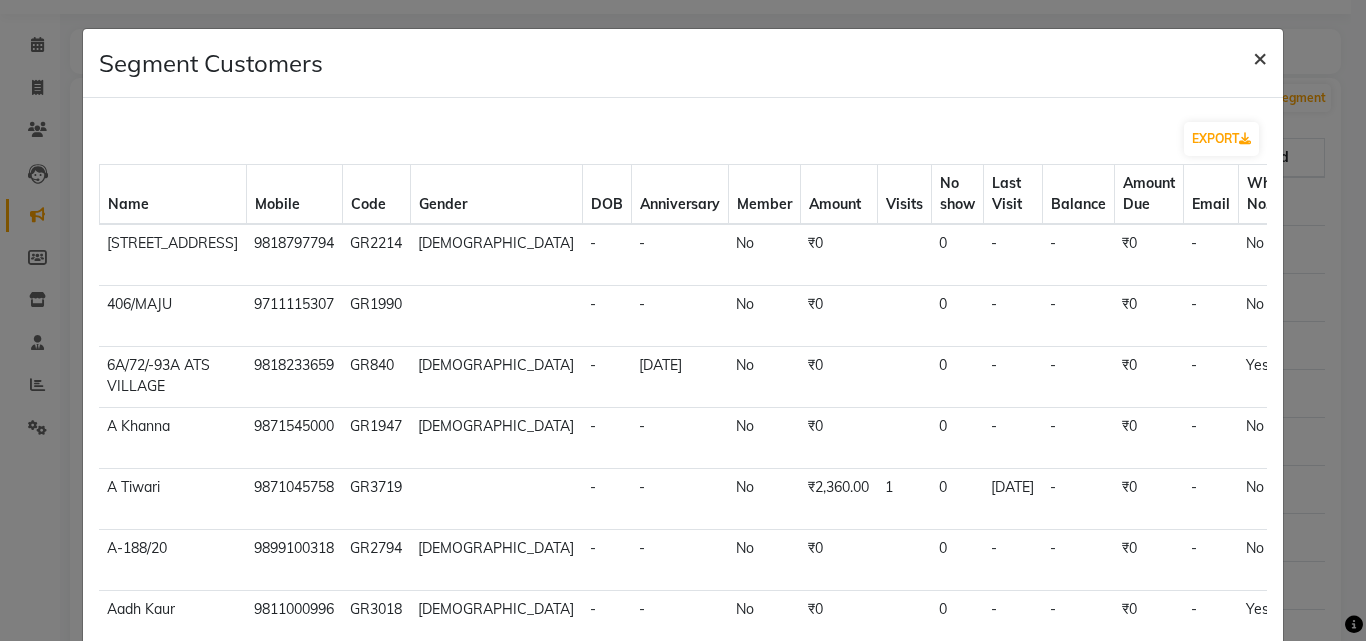 click on "×" 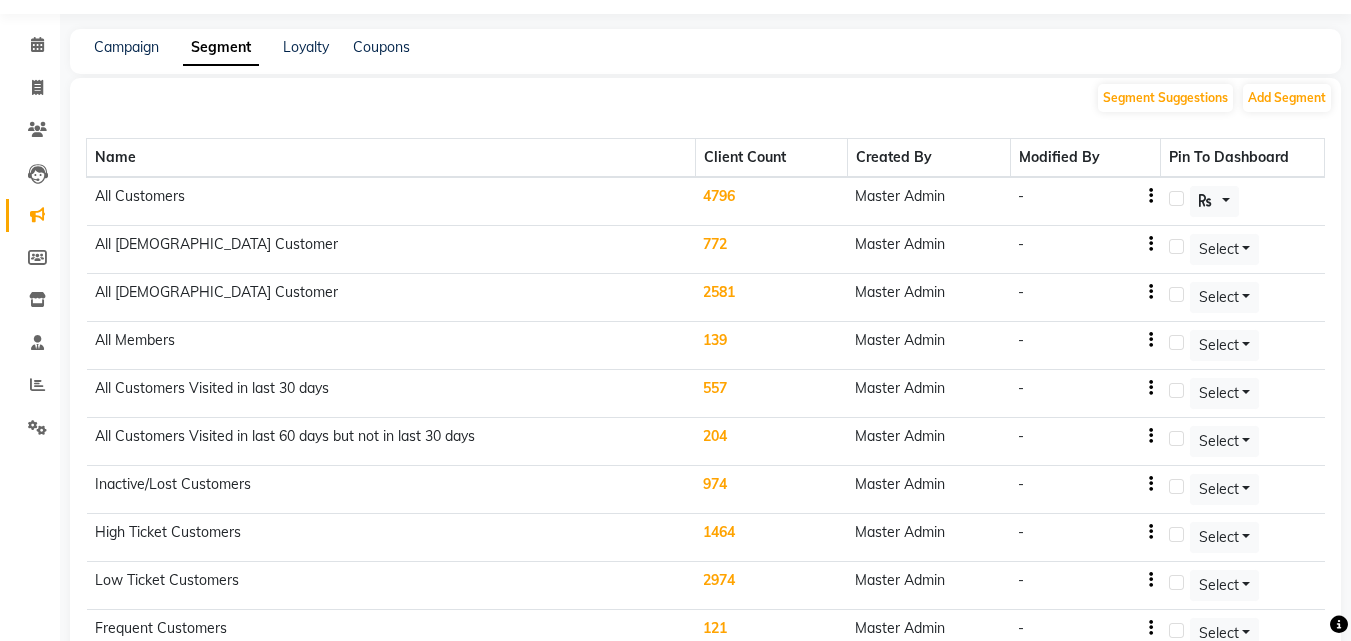 scroll, scrollTop: 0, scrollLeft: 0, axis: both 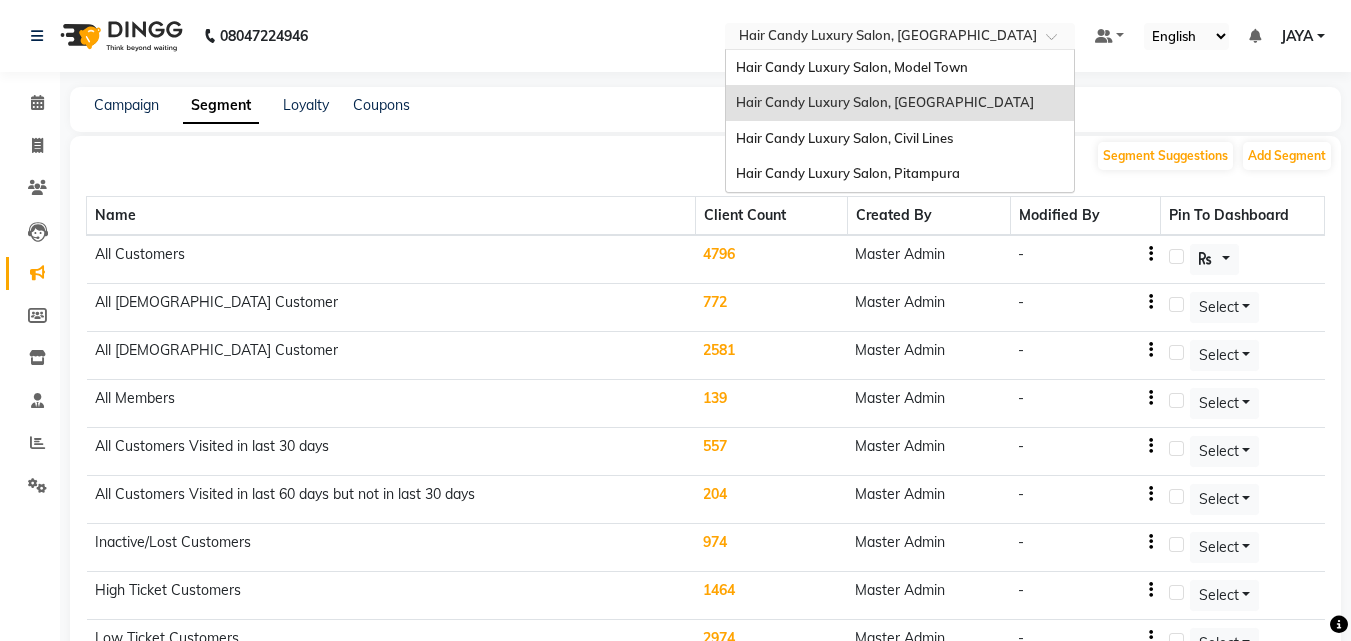 click at bounding box center (900, 38) 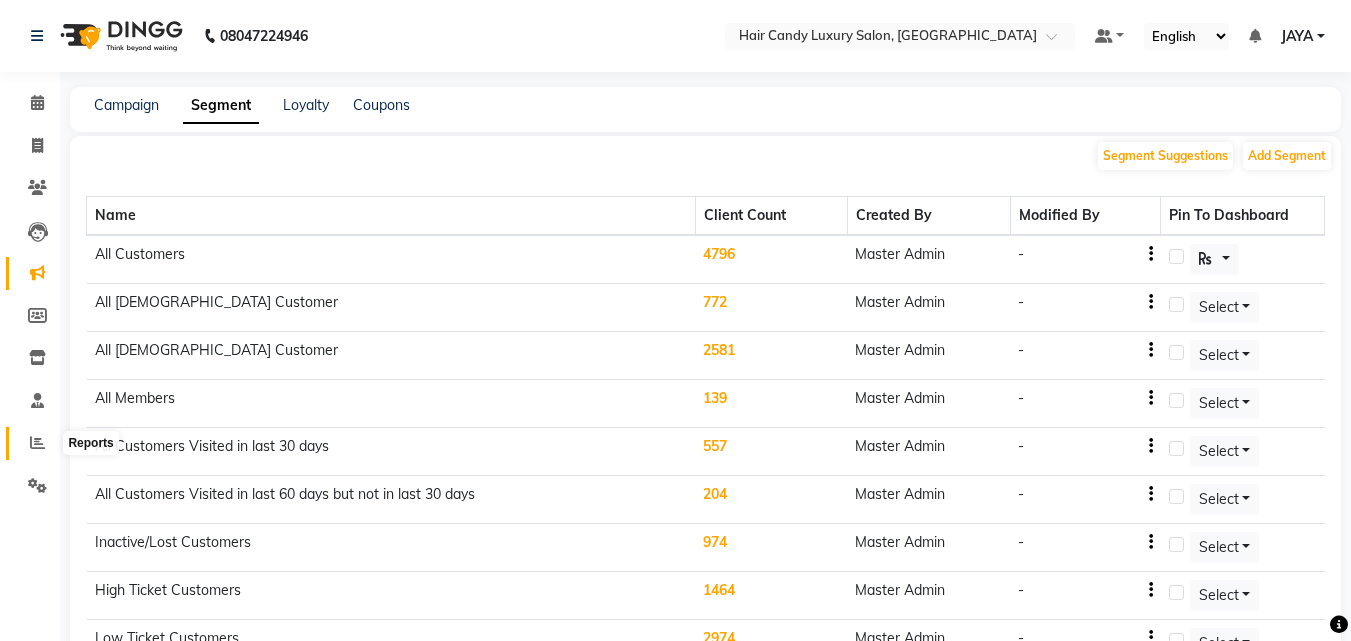click 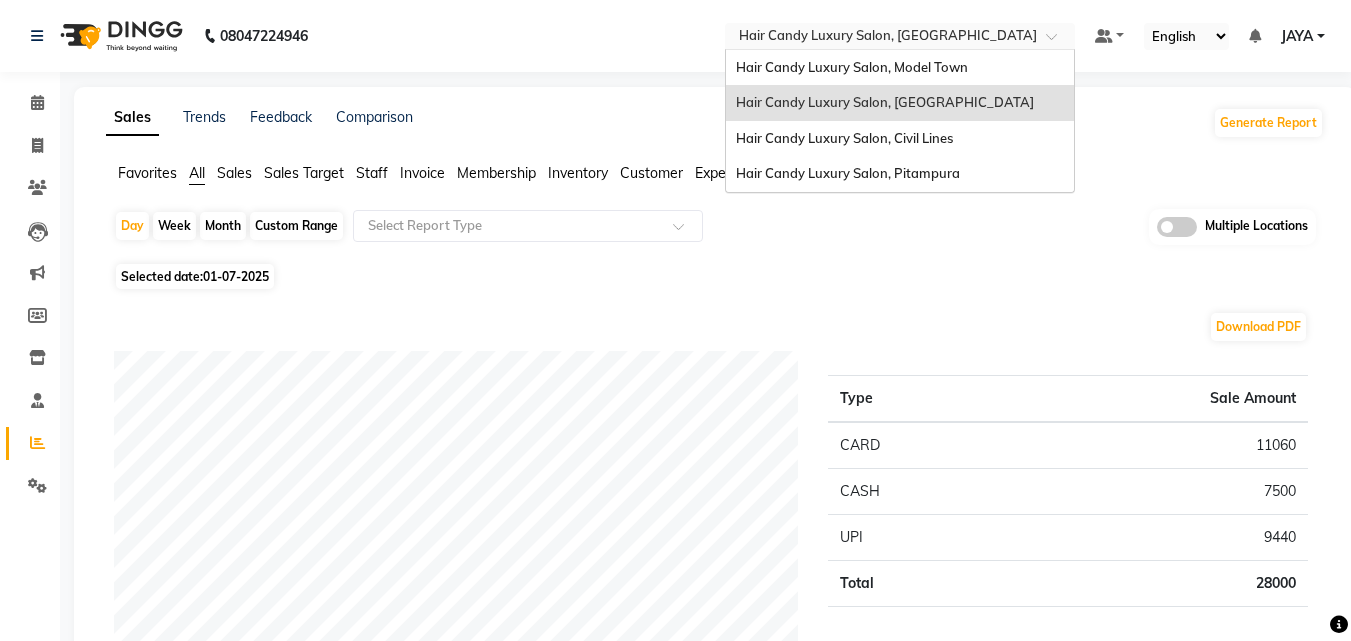 click on "Select Location ×  Hair Candy Luxury Salon, Greater Kailash" at bounding box center (900, 36) 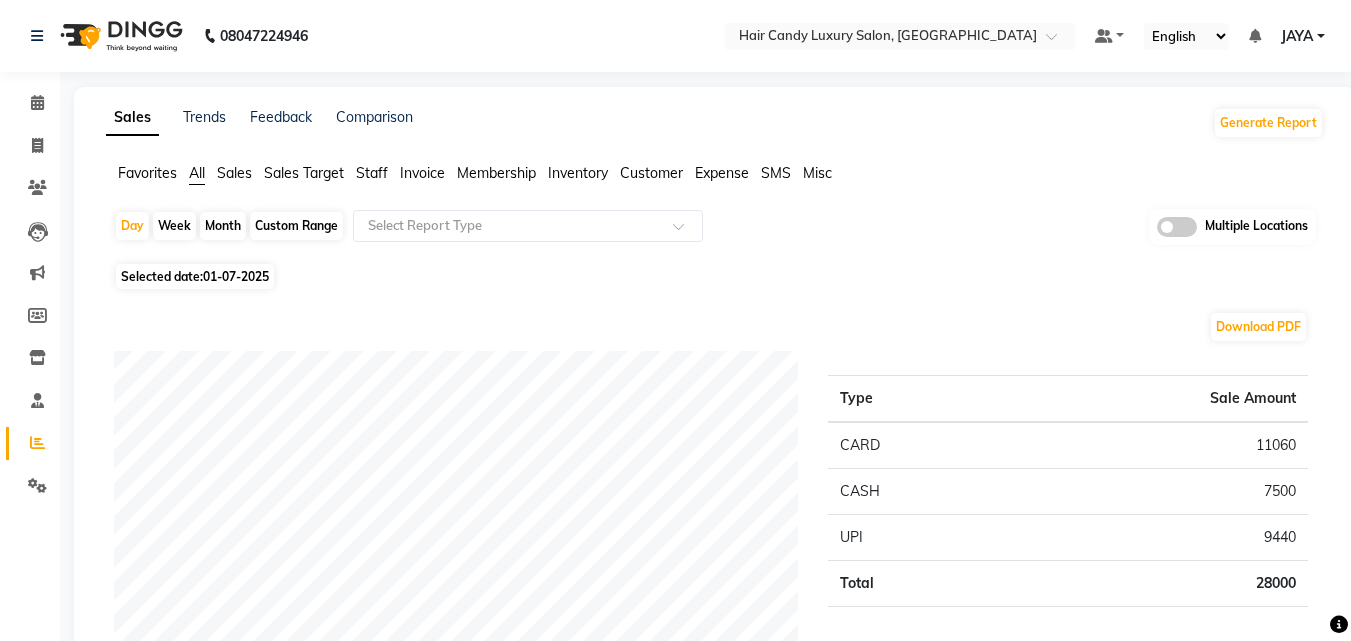 click on "Selected date:  01-07-2025" 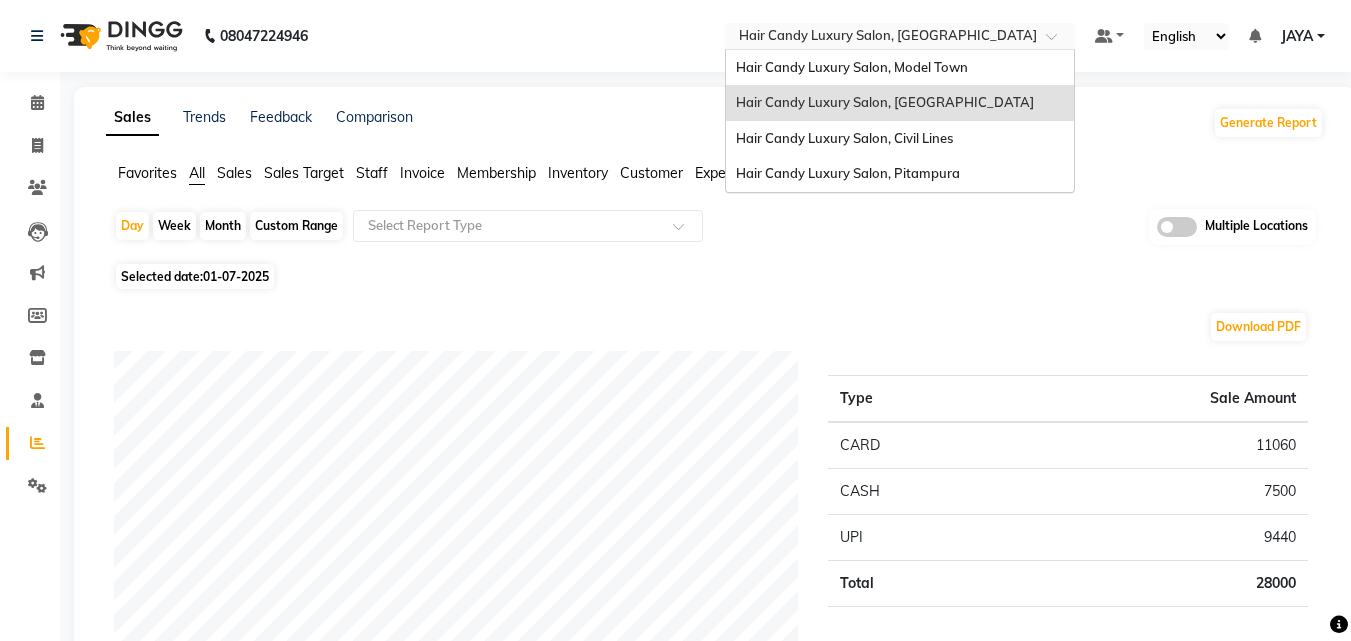 click at bounding box center (900, 38) 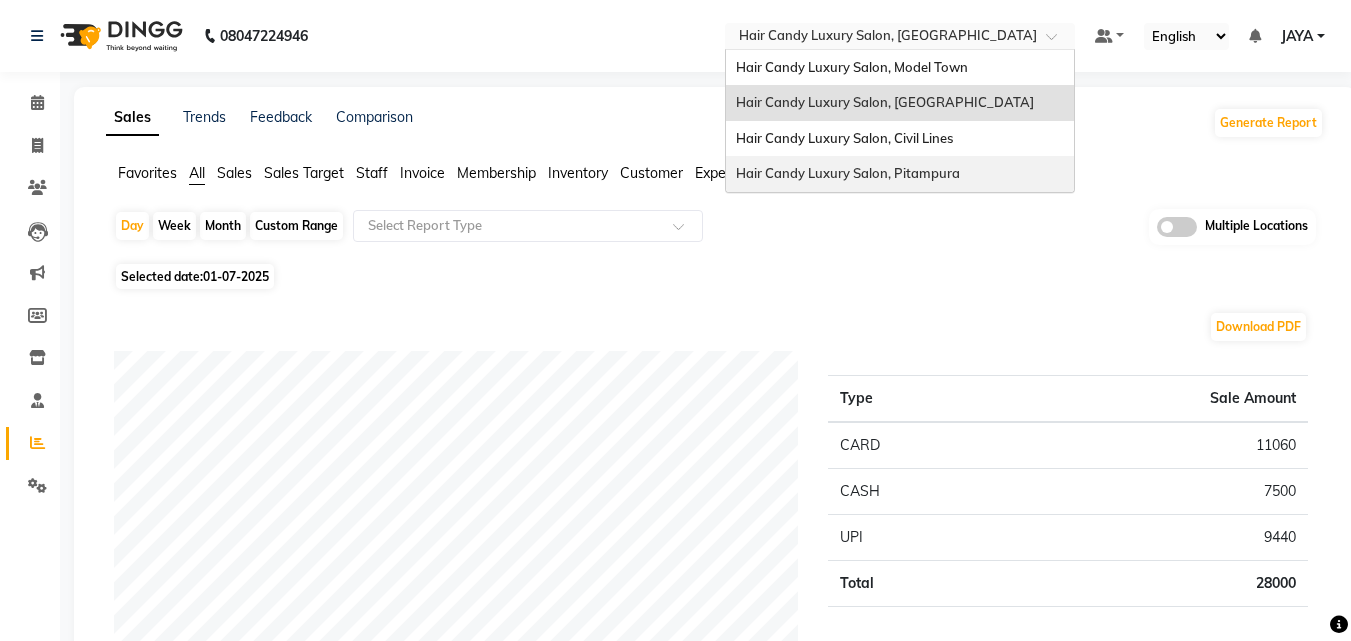 click on "Hair Candy Luxury Salon, Pitampura" at bounding box center [900, 174] 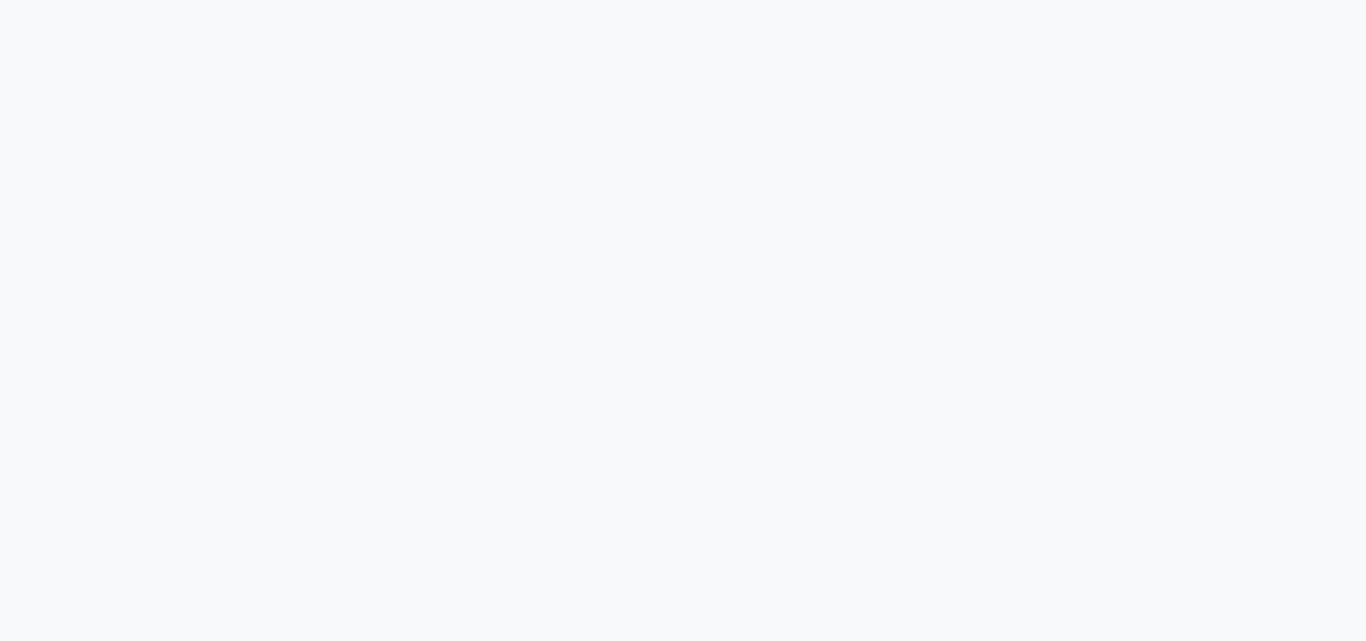 scroll, scrollTop: 0, scrollLeft: 0, axis: both 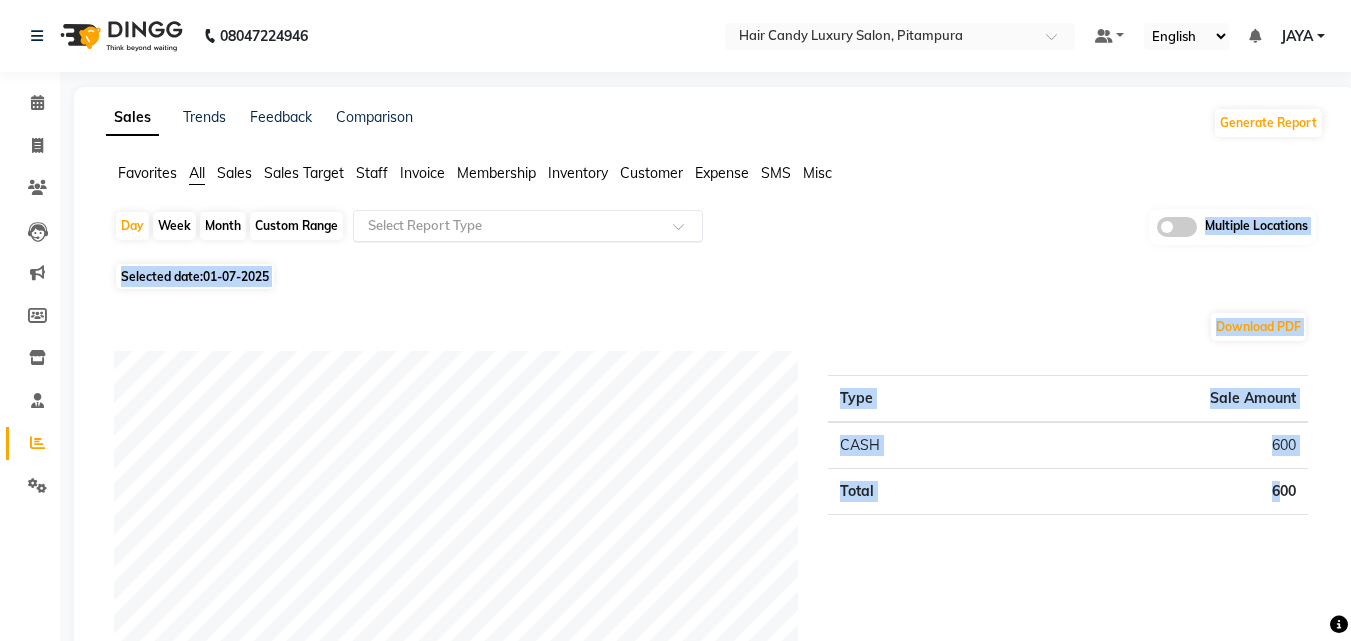 drag, startPoint x: 1282, startPoint y: 513, endPoint x: 698, endPoint y: 214, distance: 656.0922 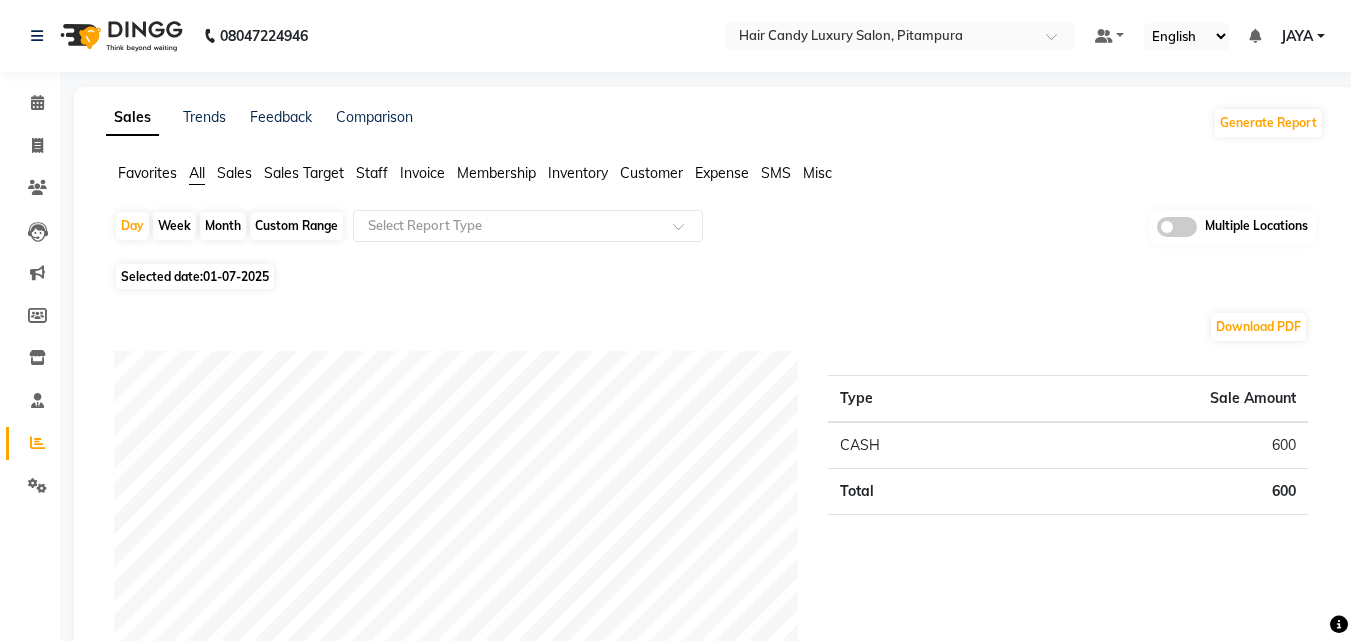 click on "Sales Trends Feedback Comparison Generate Report" 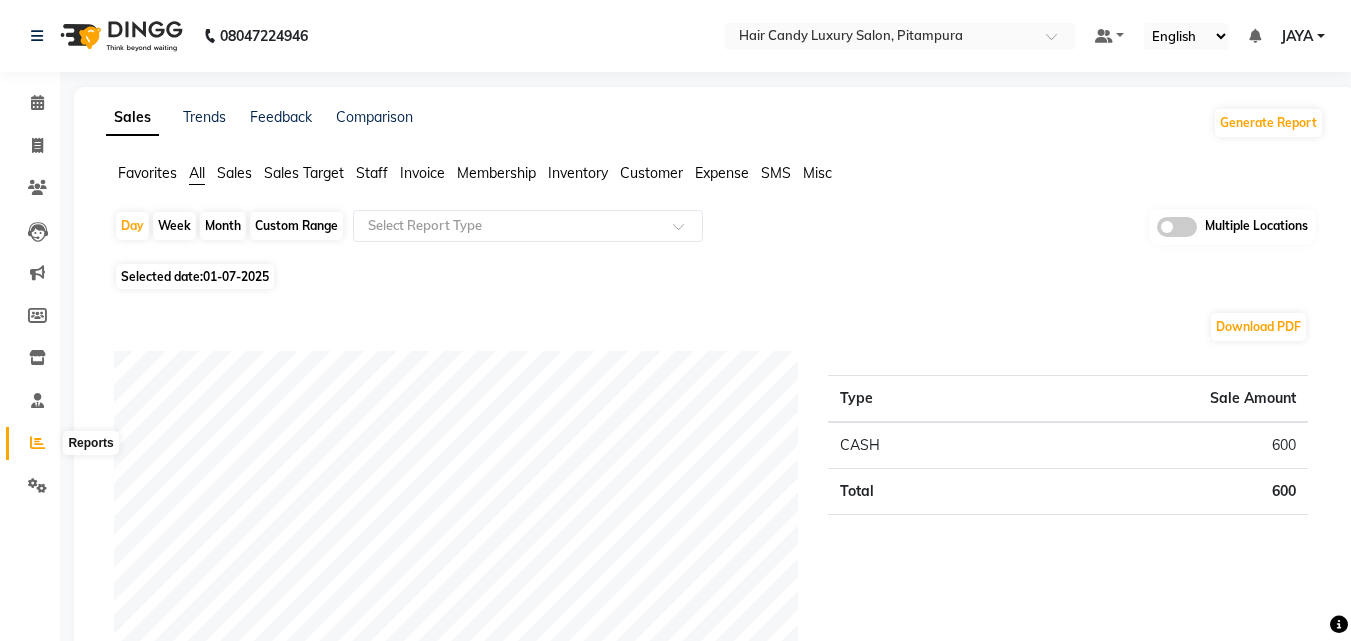 click 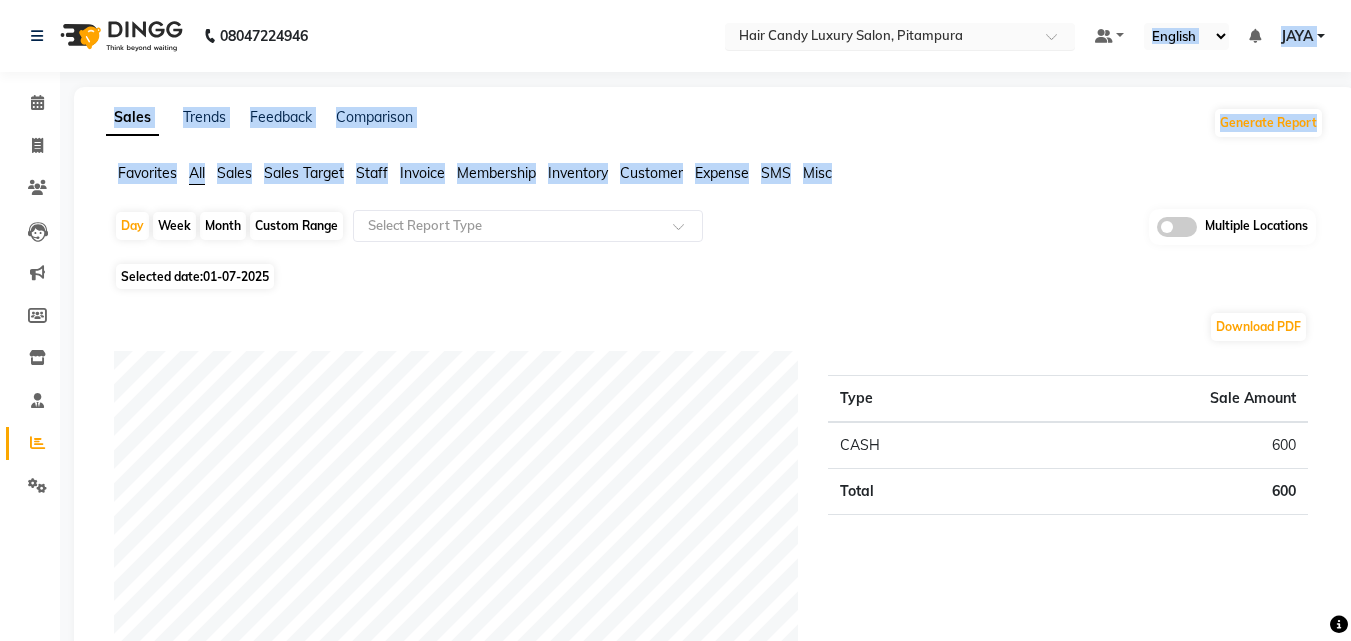 drag, startPoint x: 1143, startPoint y: 155, endPoint x: 1045, endPoint y: 40, distance: 151.09268 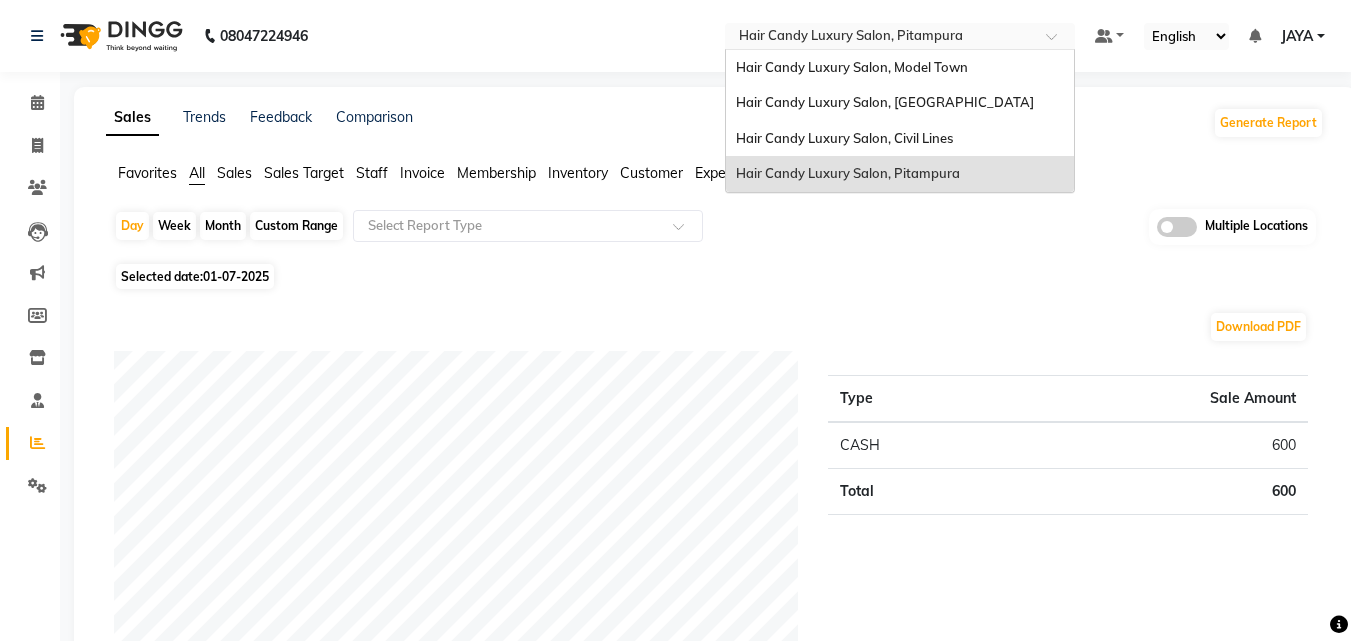 click at bounding box center [900, 38] 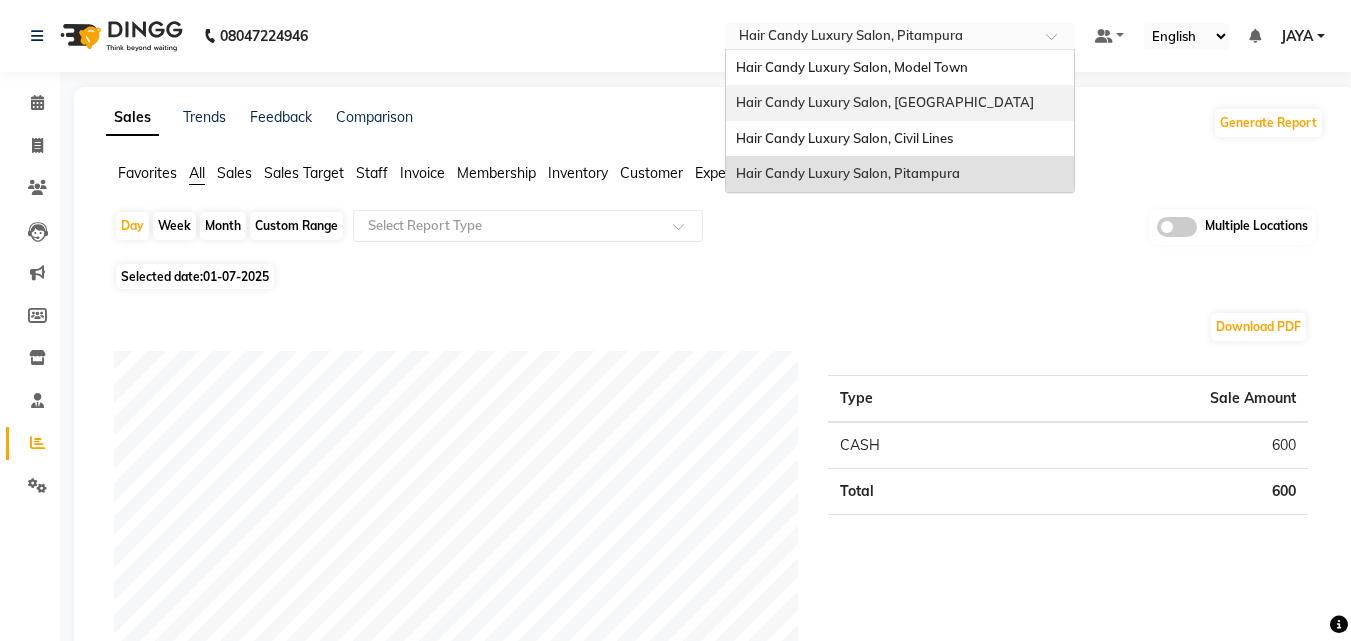 click on "Hair Candy Luxury Salon, [GEOGRAPHIC_DATA]" at bounding box center (900, 103) 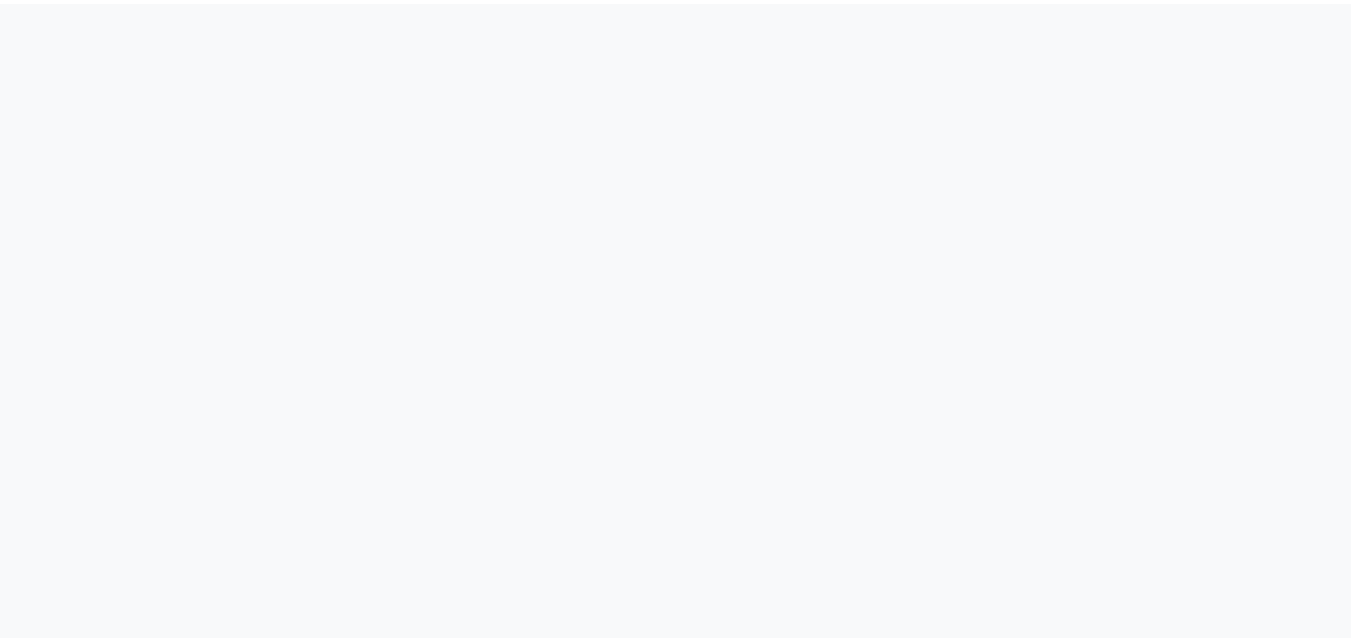 scroll, scrollTop: 0, scrollLeft: 0, axis: both 